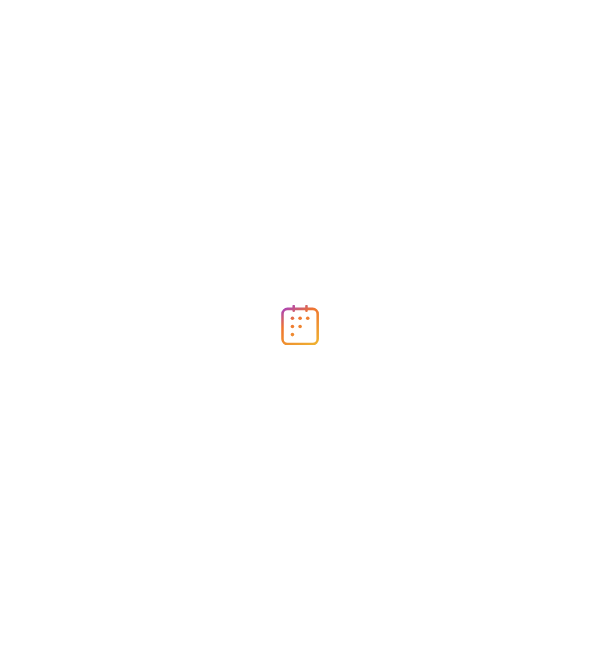 scroll, scrollTop: 0, scrollLeft: 0, axis: both 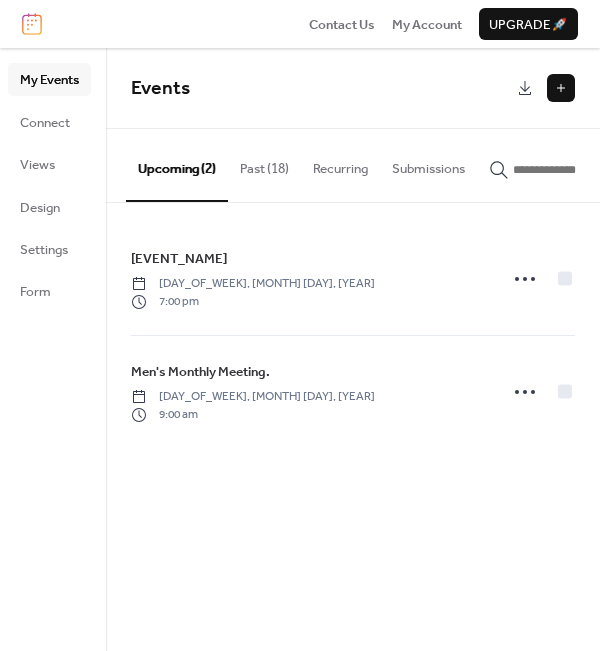 click at bounding box center [561, 88] 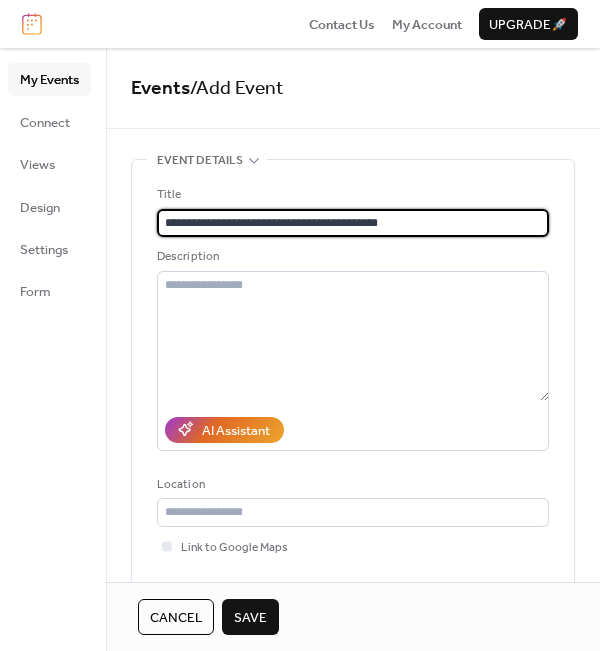 drag, startPoint x: 337, startPoint y: 221, endPoint x: 394, endPoint y: 220, distance: 57.00877 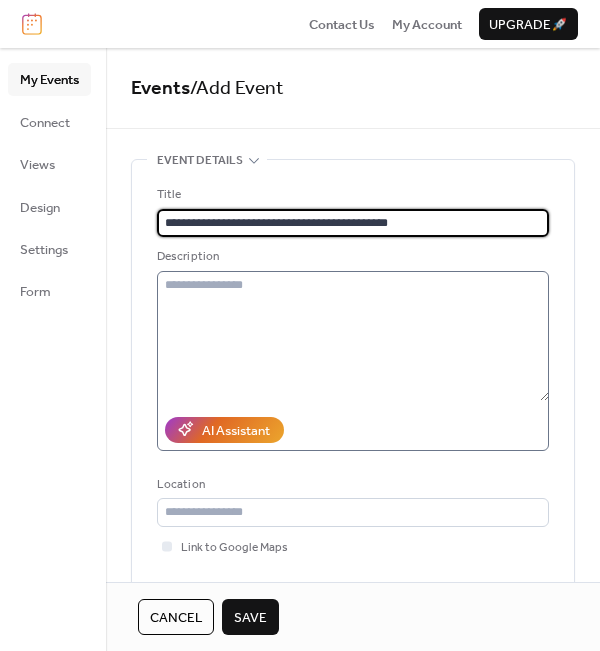 type on "**********" 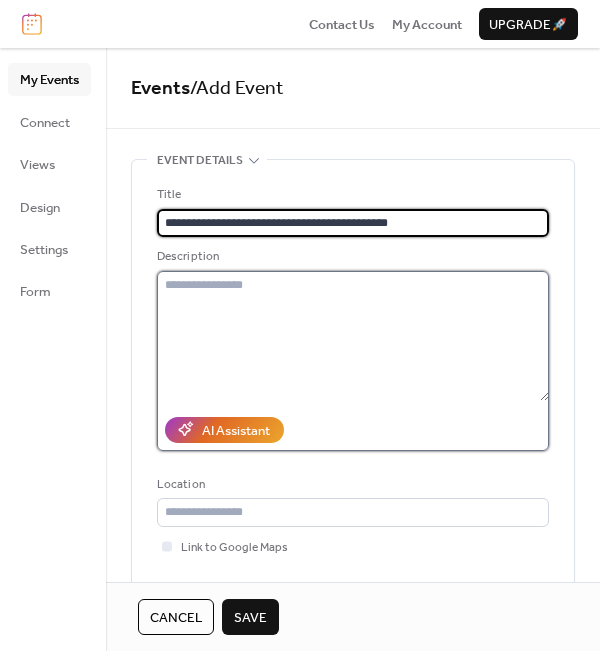 click at bounding box center [353, 336] 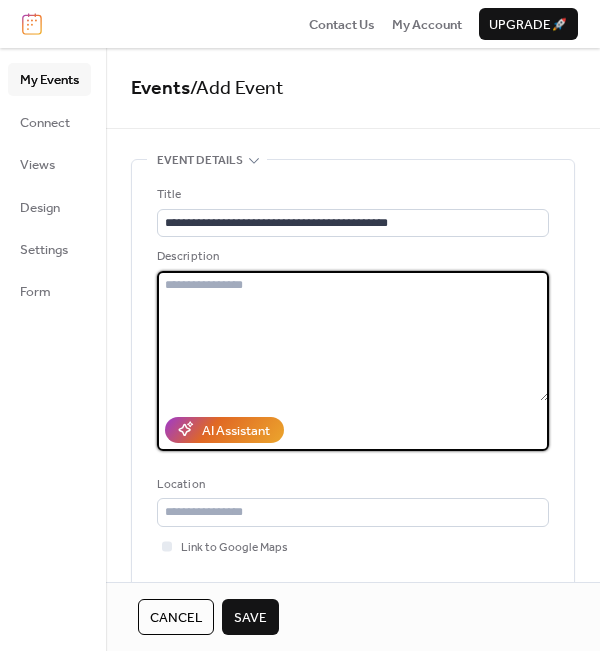 paste on "**********" 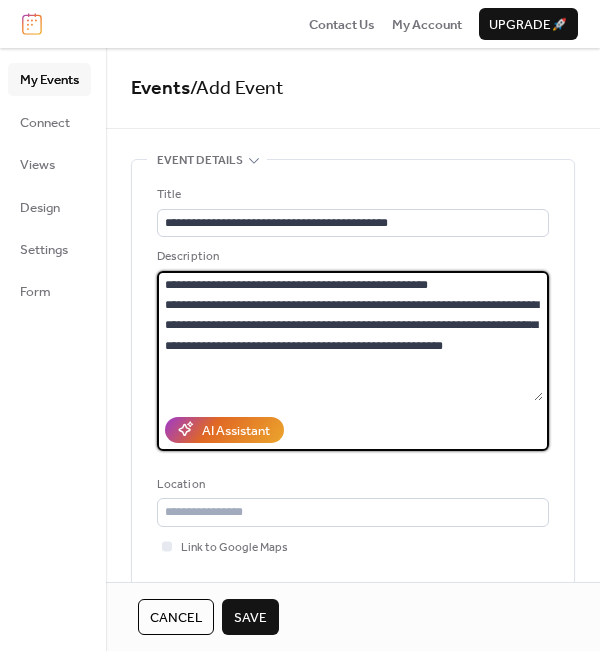 click on "**********" at bounding box center (350, 336) 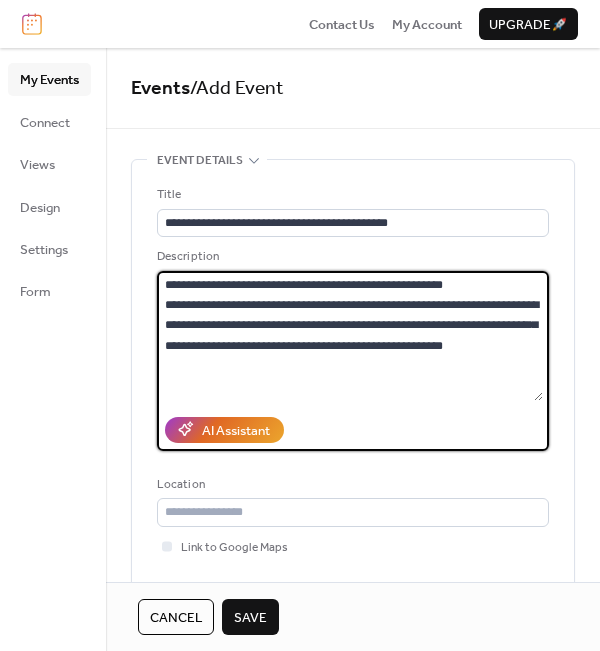 click on "**********" at bounding box center [350, 336] 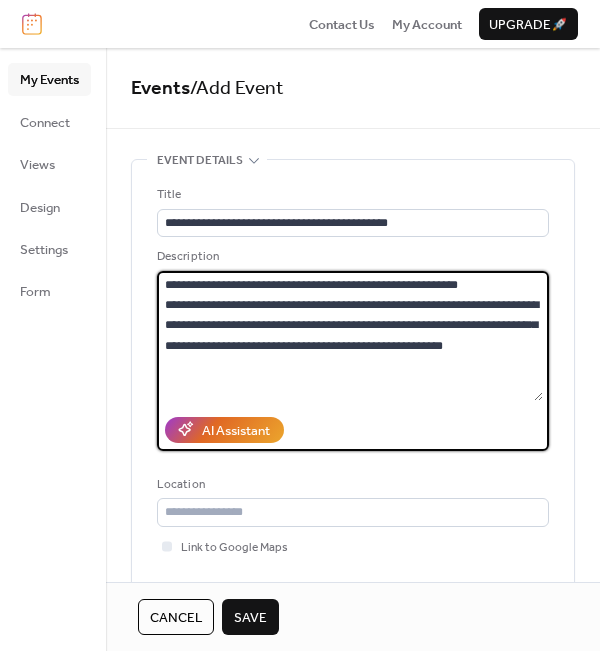 click on "**********" at bounding box center (350, 336) 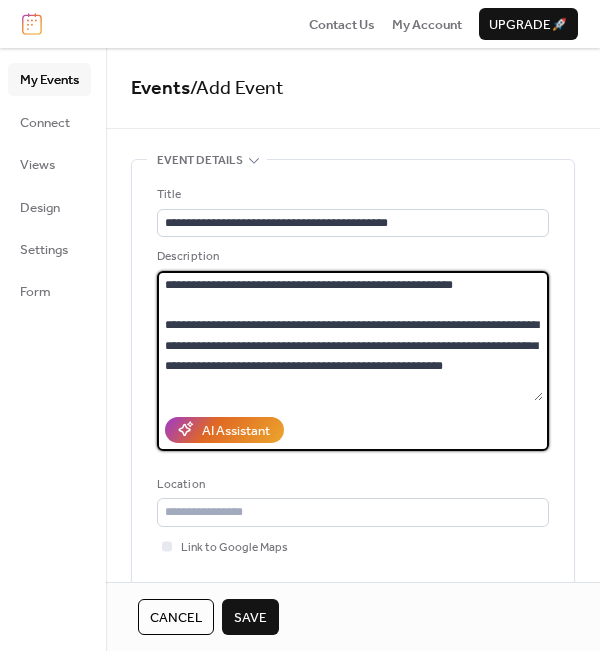 click on "**********" at bounding box center [350, 336] 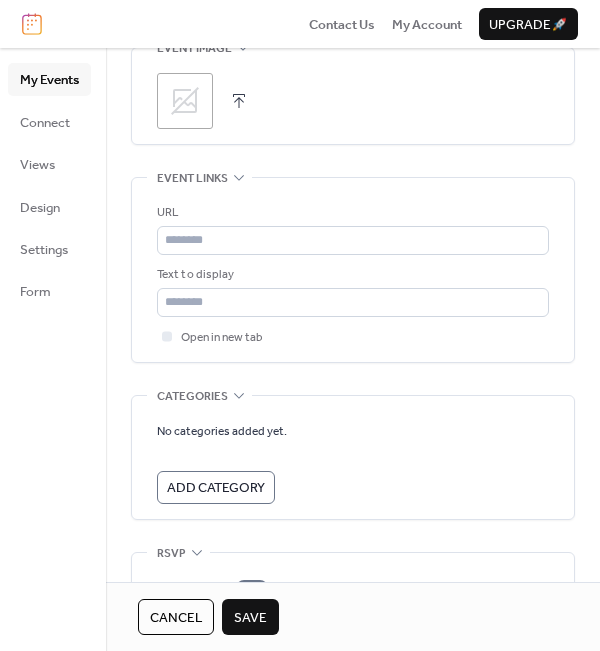 scroll, scrollTop: 1058, scrollLeft: 0, axis: vertical 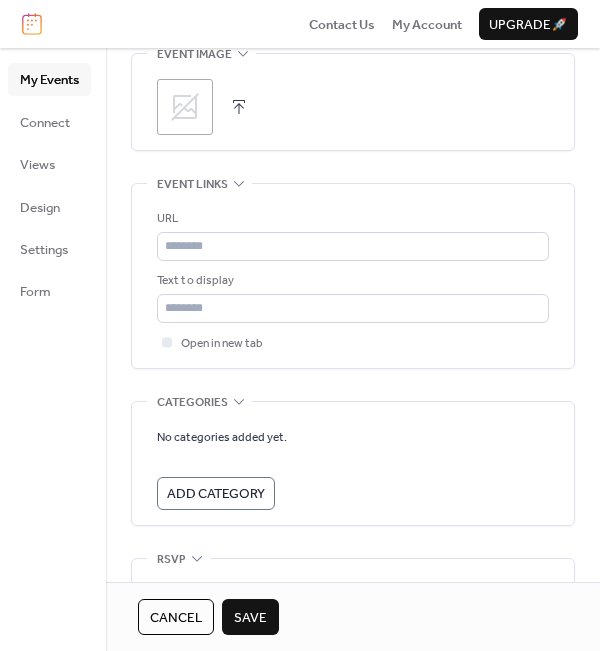 type on "**********" 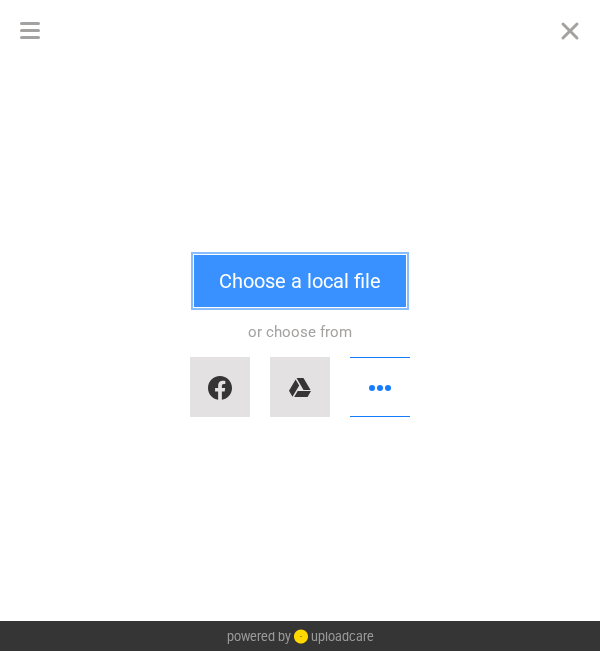 click on "Choose a local file" at bounding box center (300, 281) 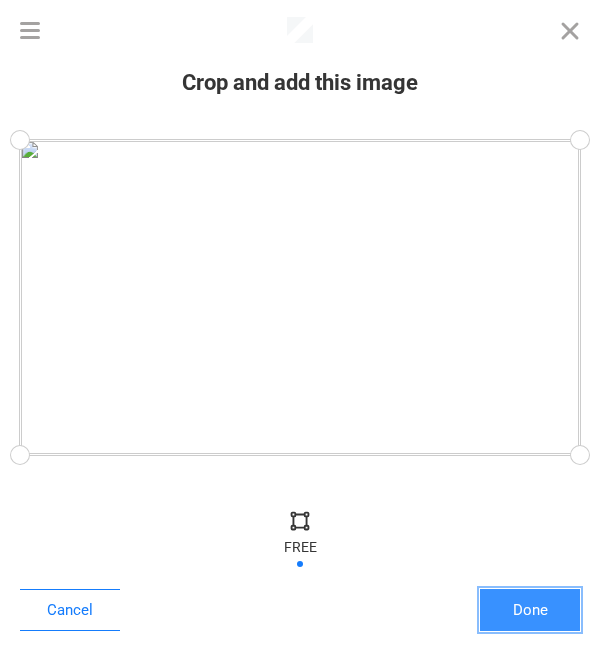 click on "Done" at bounding box center [530, 610] 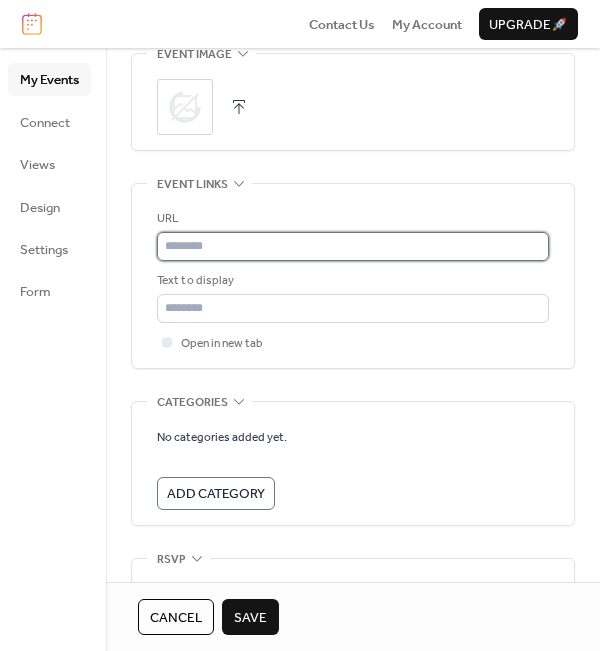 click at bounding box center (353, 246) 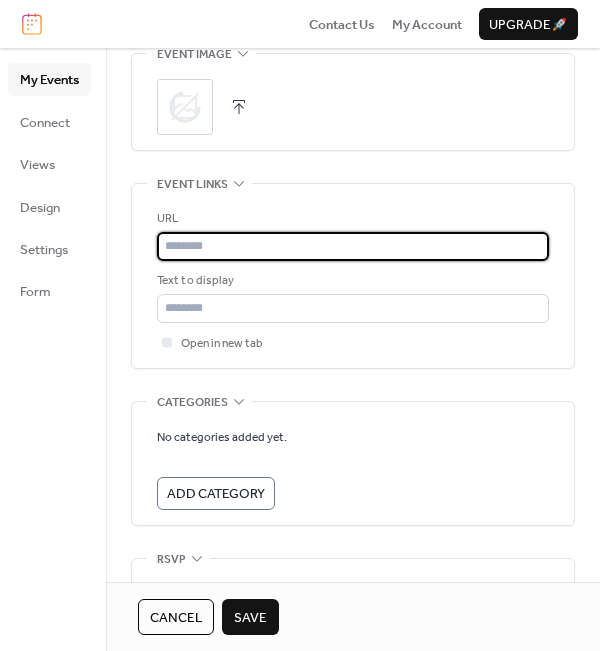 type on "**********" 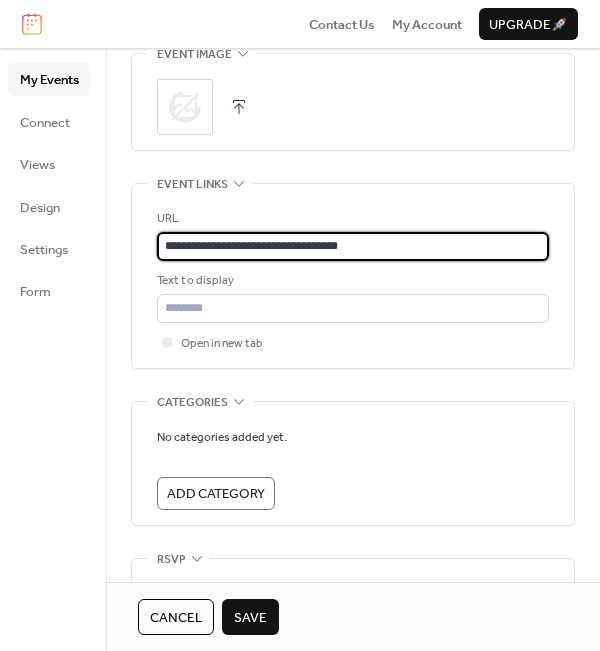 type on "**********" 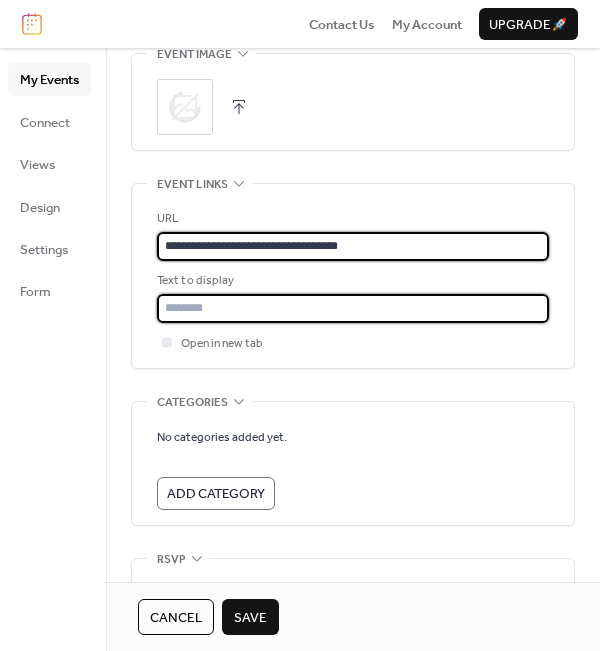type on "**********" 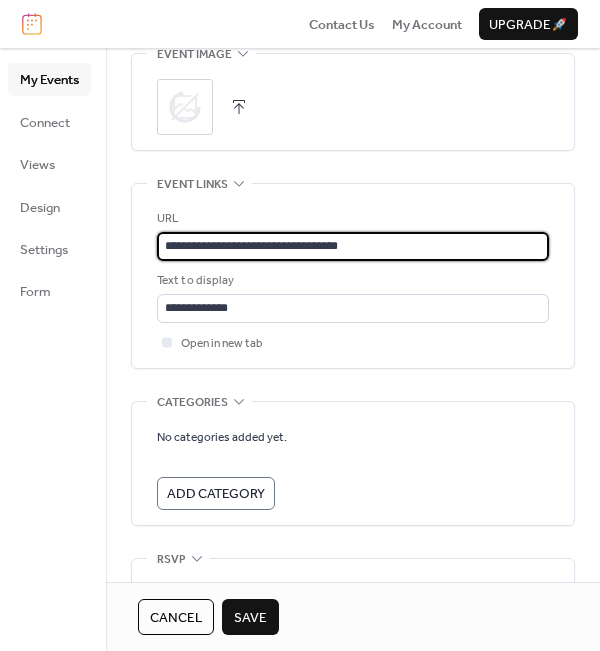 type 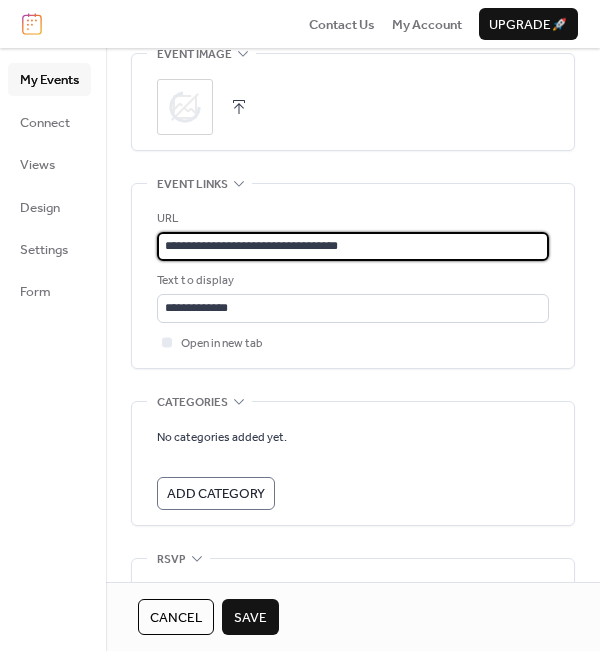 type 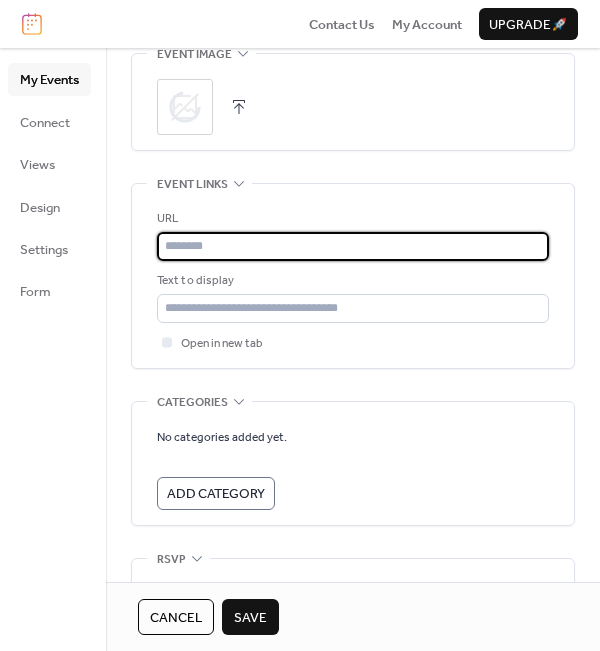 type 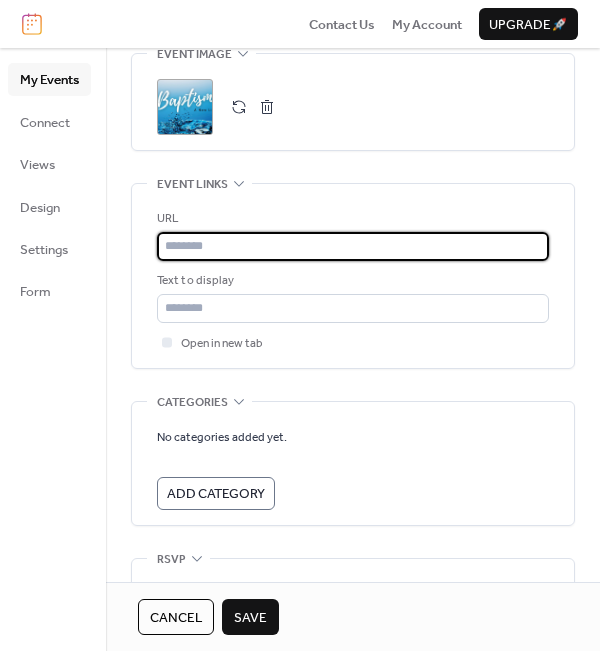 click at bounding box center (353, 246) 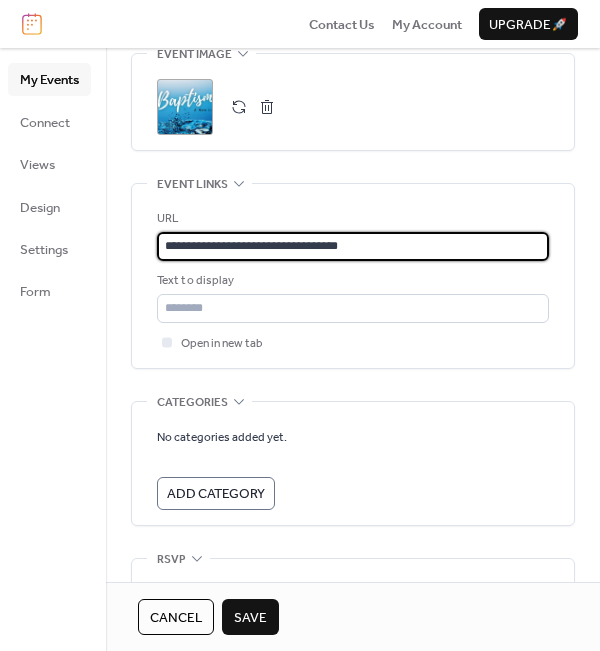 type on "**********" 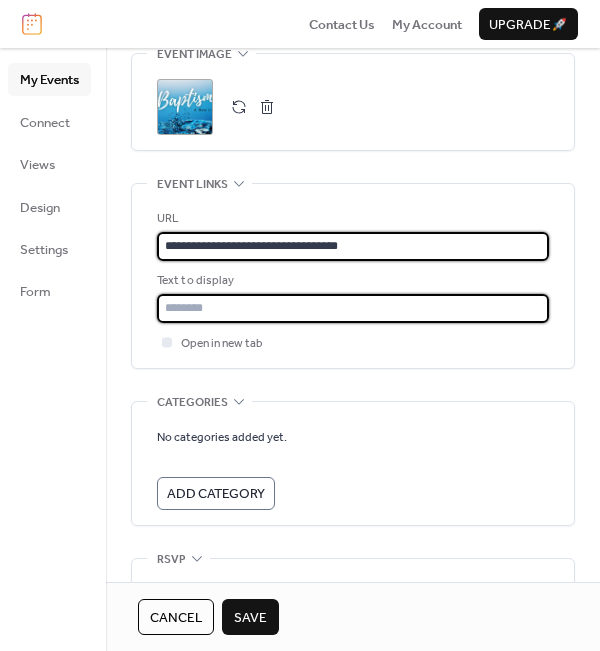 type on "**********" 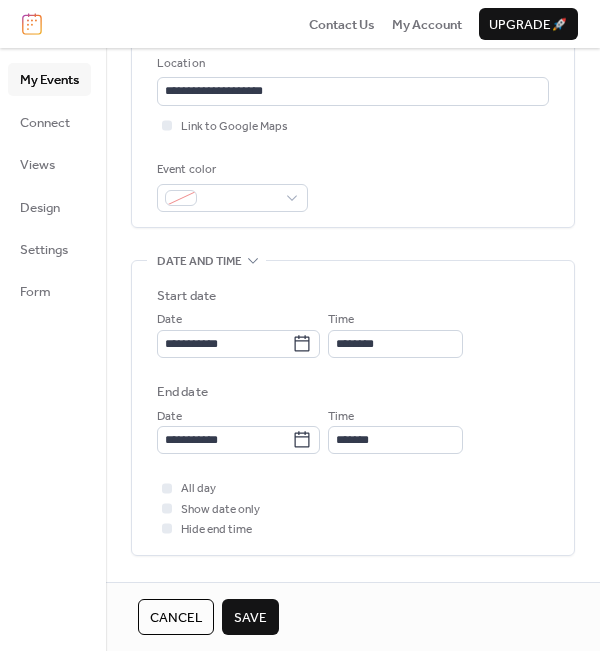 scroll, scrollTop: 358, scrollLeft: 0, axis: vertical 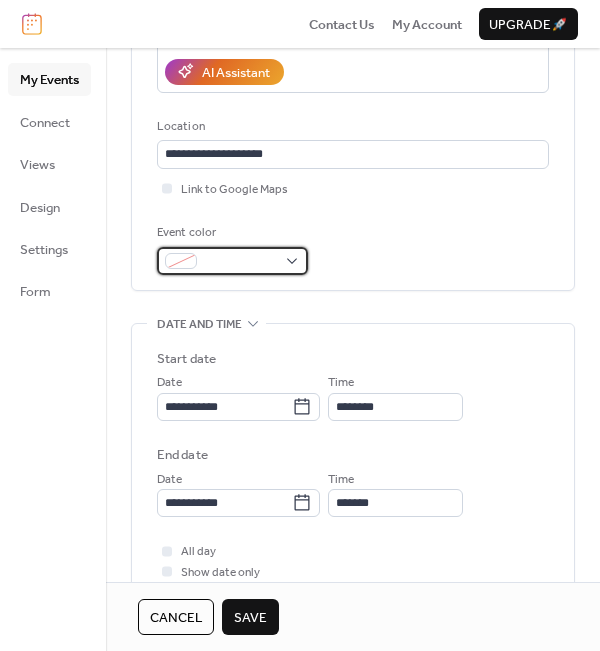 click at bounding box center [232, 261] 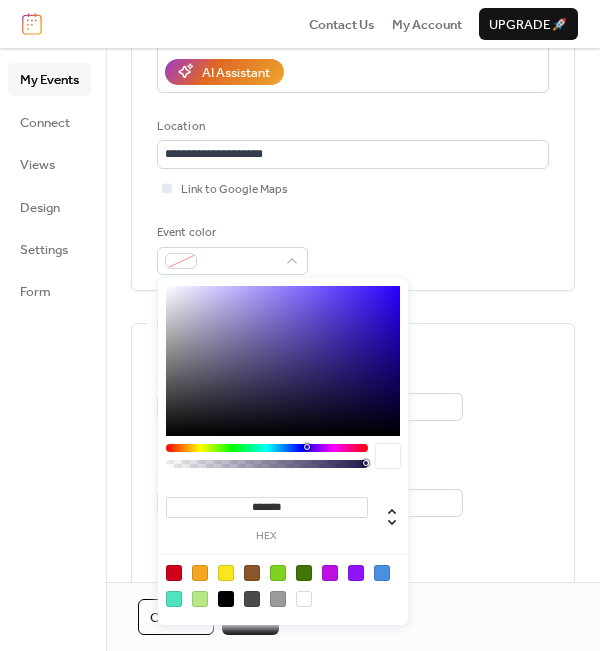 click at bounding box center (267, 448) 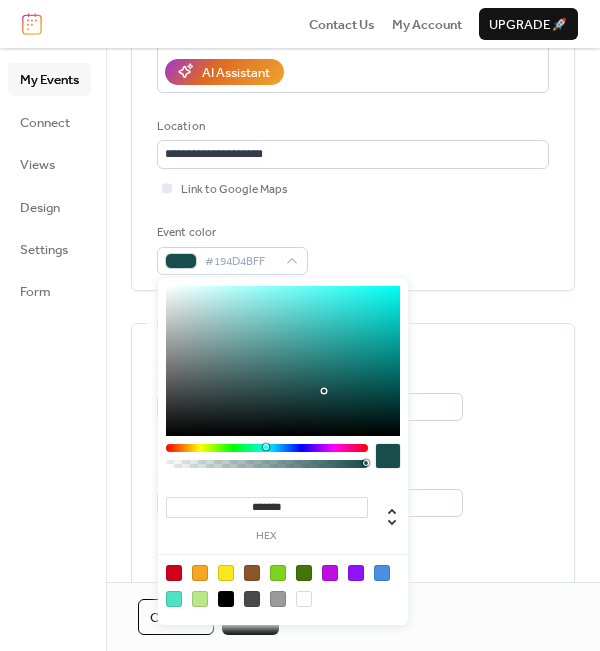 click at bounding box center (268, 447) 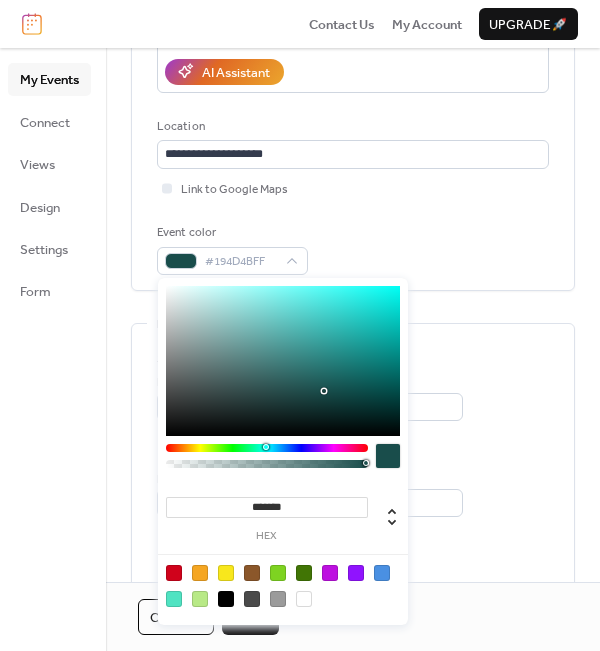 click at bounding box center [283, 361] 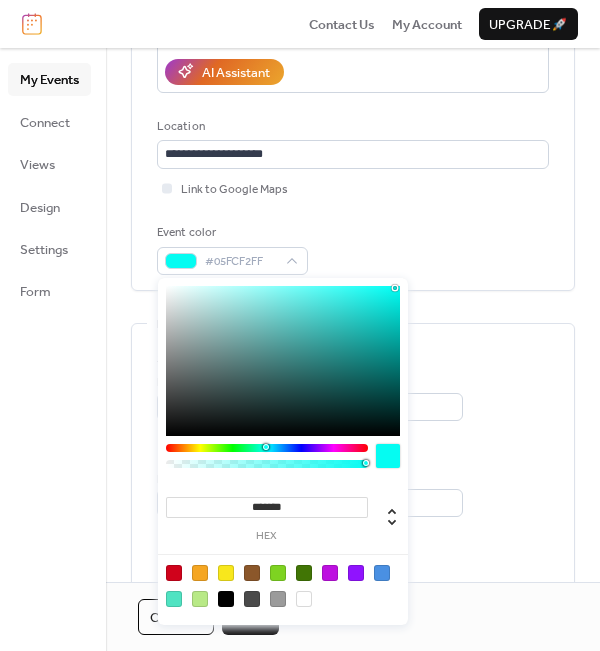 type on "*******" 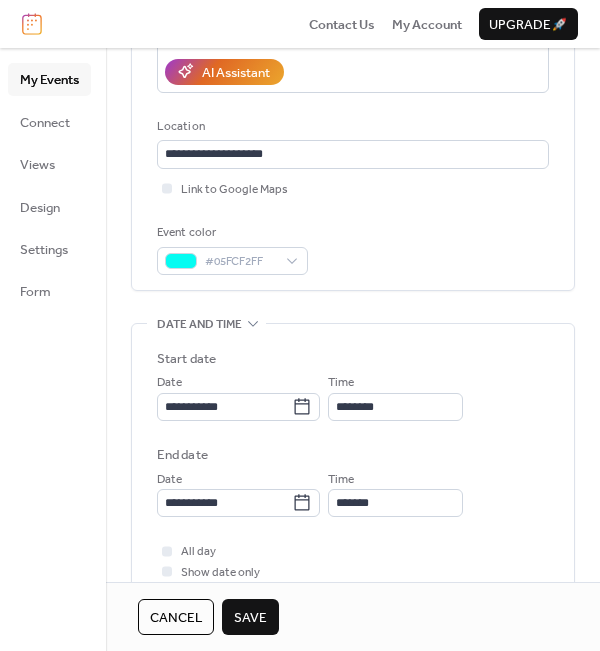 click on "Event color #05FCF2FF" at bounding box center (353, 249) 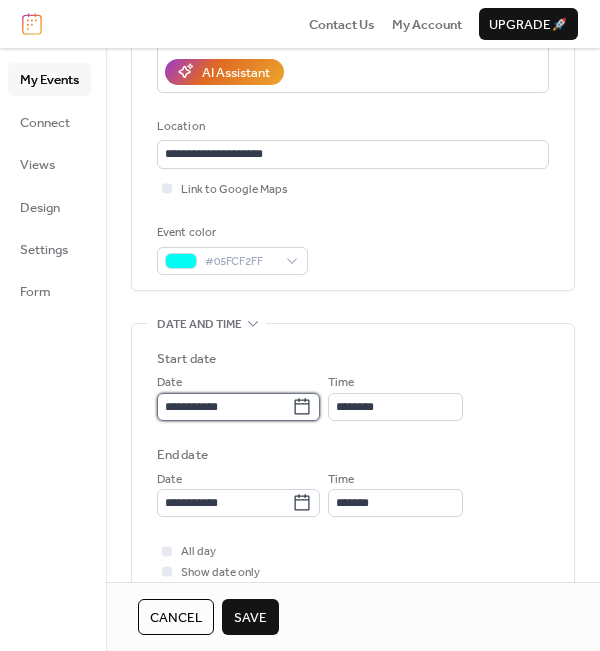 click on "**********" at bounding box center (224, 407) 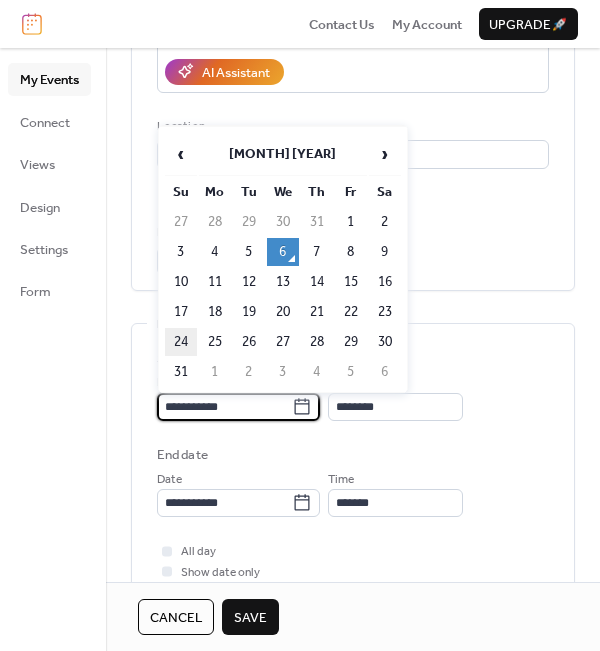 click on "24" at bounding box center [181, 342] 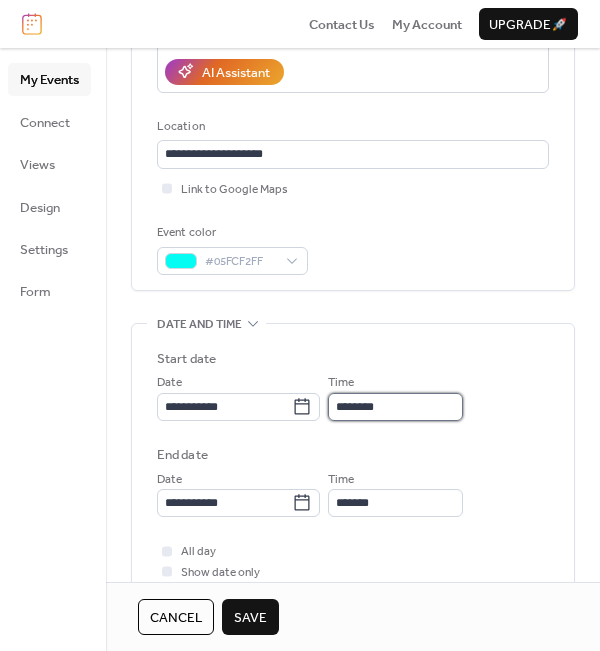 click on "********" at bounding box center [395, 407] 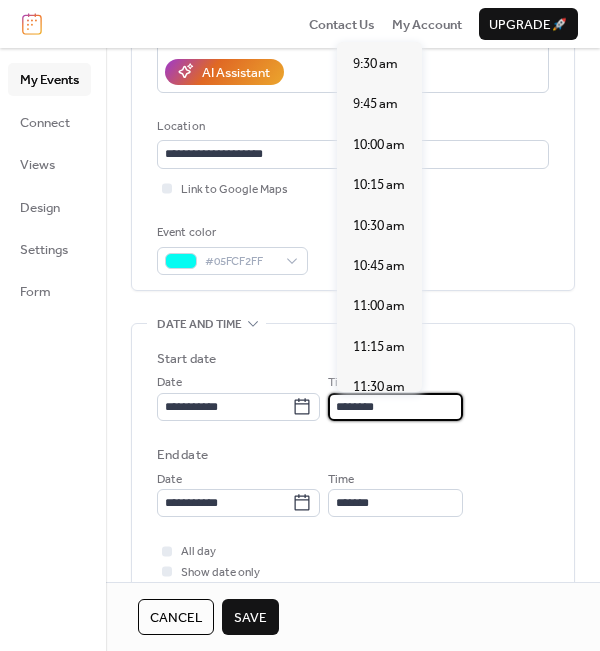 scroll, scrollTop: 1439, scrollLeft: 0, axis: vertical 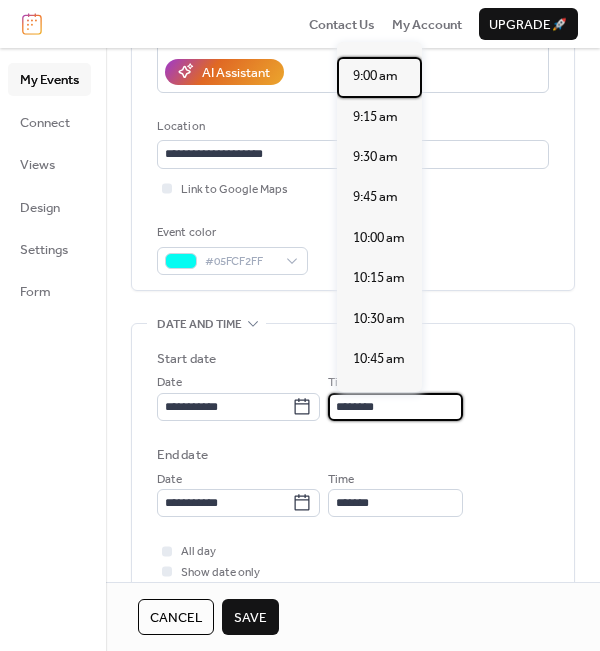 click on "9:00 am" at bounding box center [375, 76] 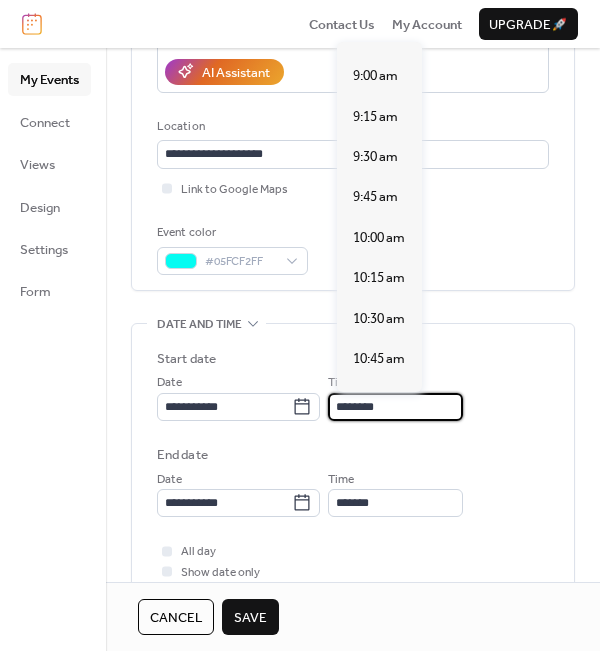 type on "*******" 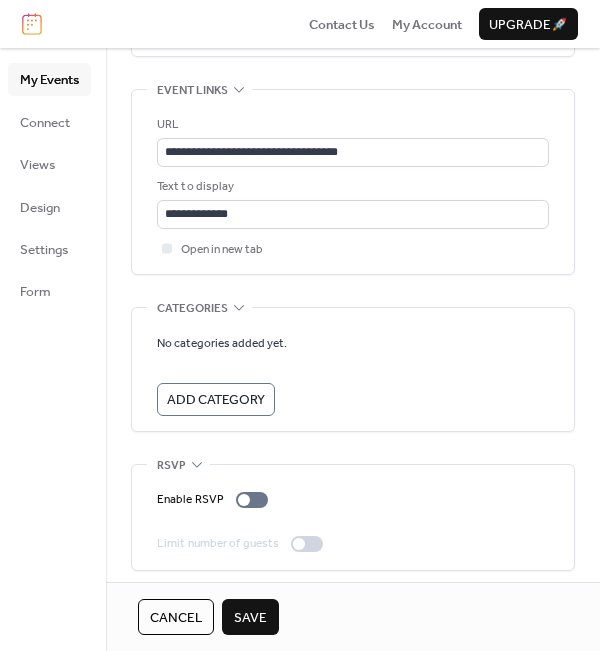 scroll, scrollTop: 1158, scrollLeft: 0, axis: vertical 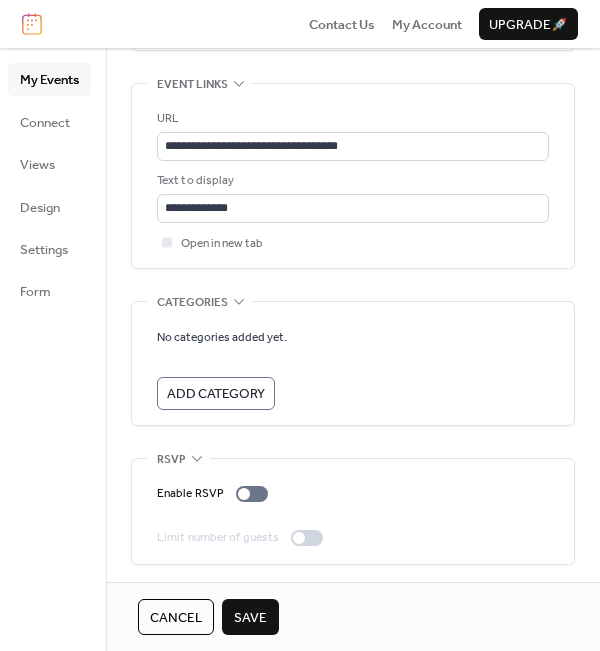 click on "Save" at bounding box center [250, 618] 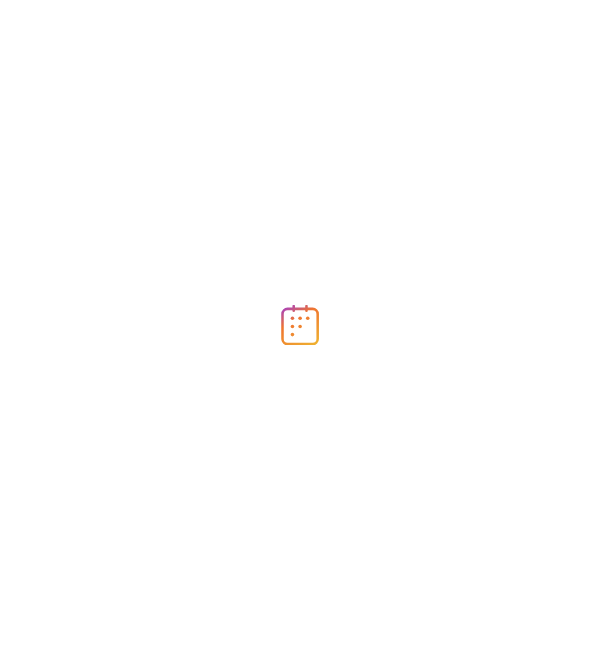 scroll, scrollTop: 0, scrollLeft: 0, axis: both 